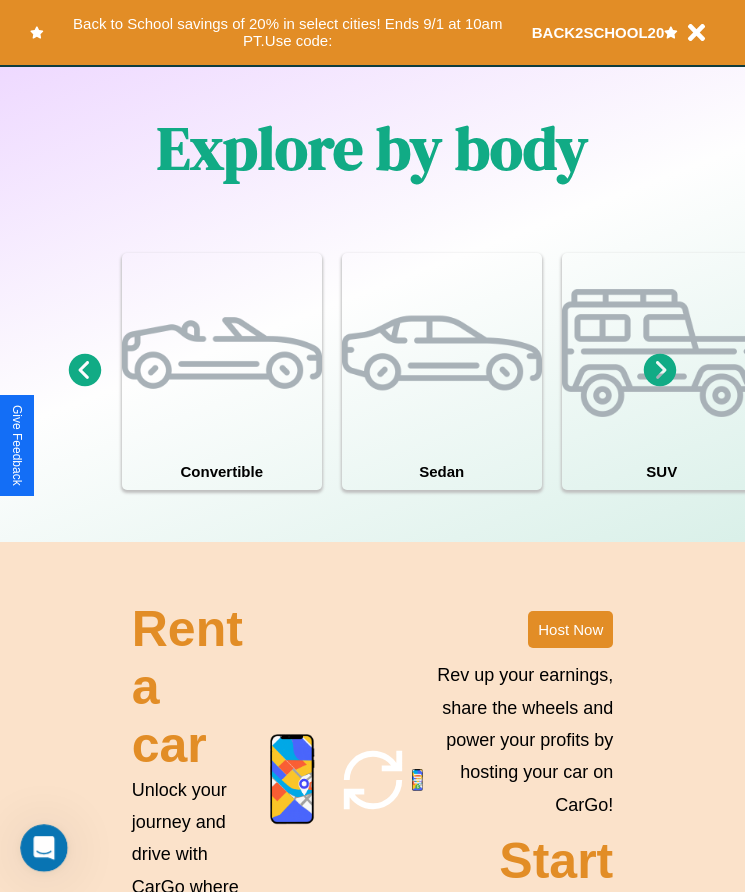 scroll, scrollTop: 1855, scrollLeft: 0, axis: vertical 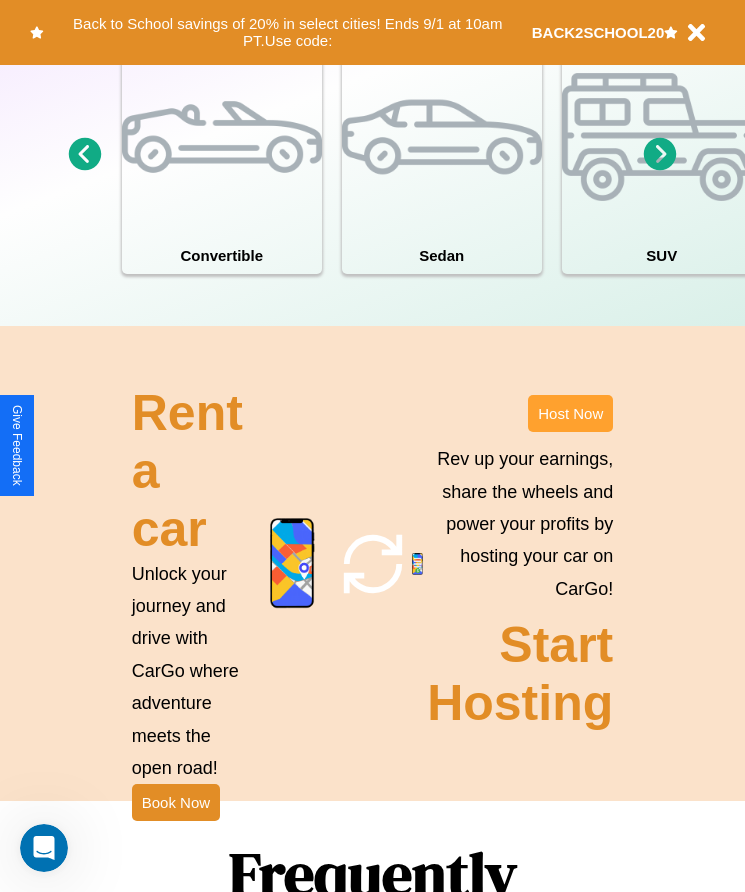 click on "Host Now" at bounding box center (570, 413) 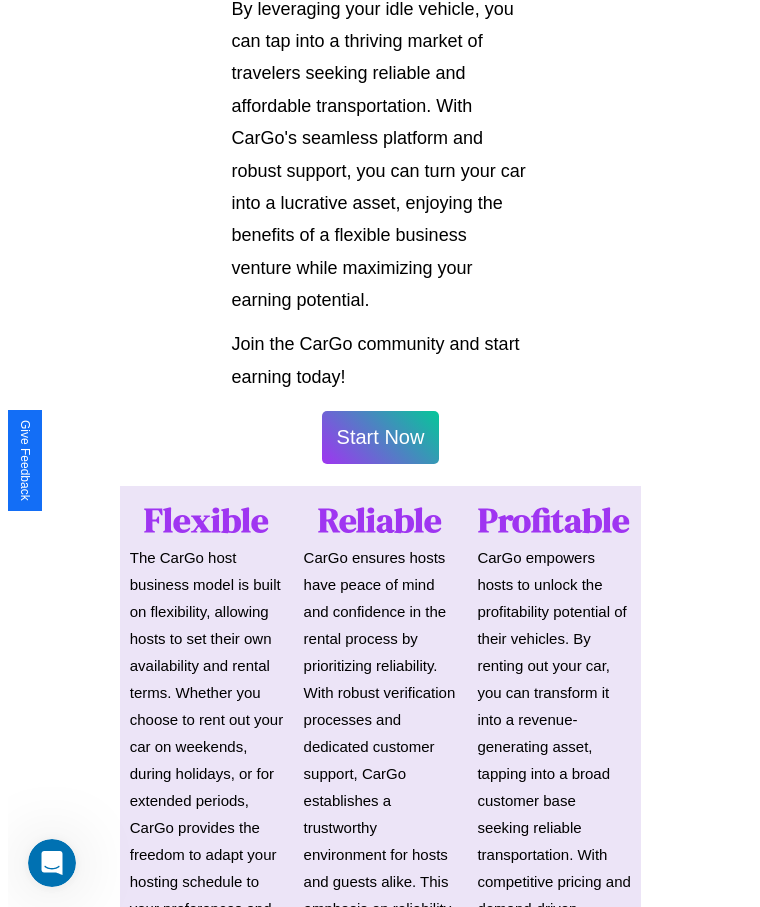 scroll, scrollTop: 1046, scrollLeft: 0, axis: vertical 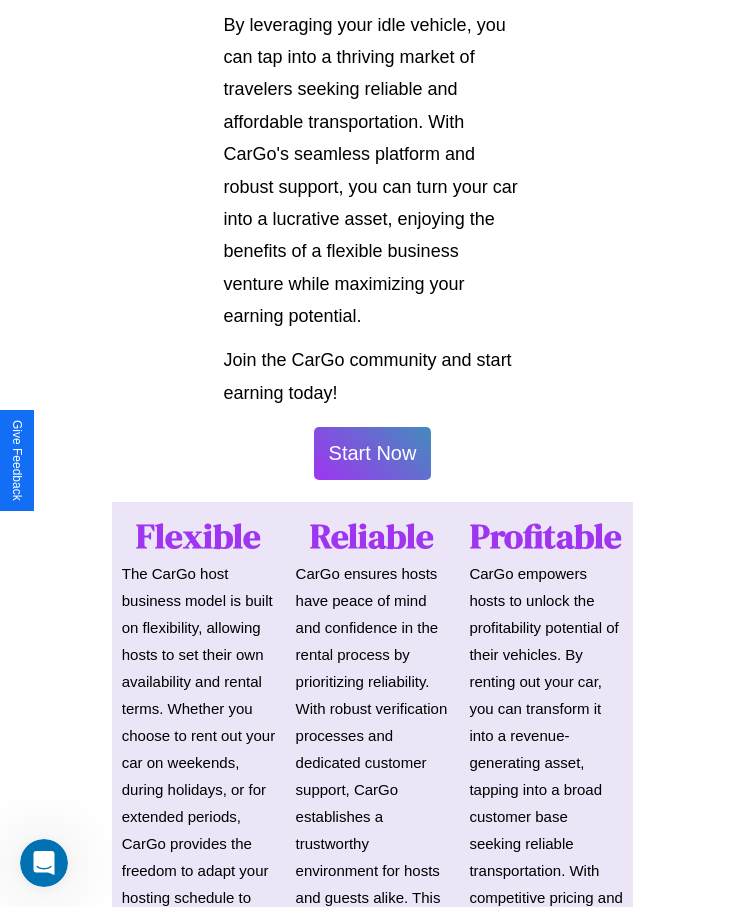 click on "Start Now" at bounding box center (373, 453) 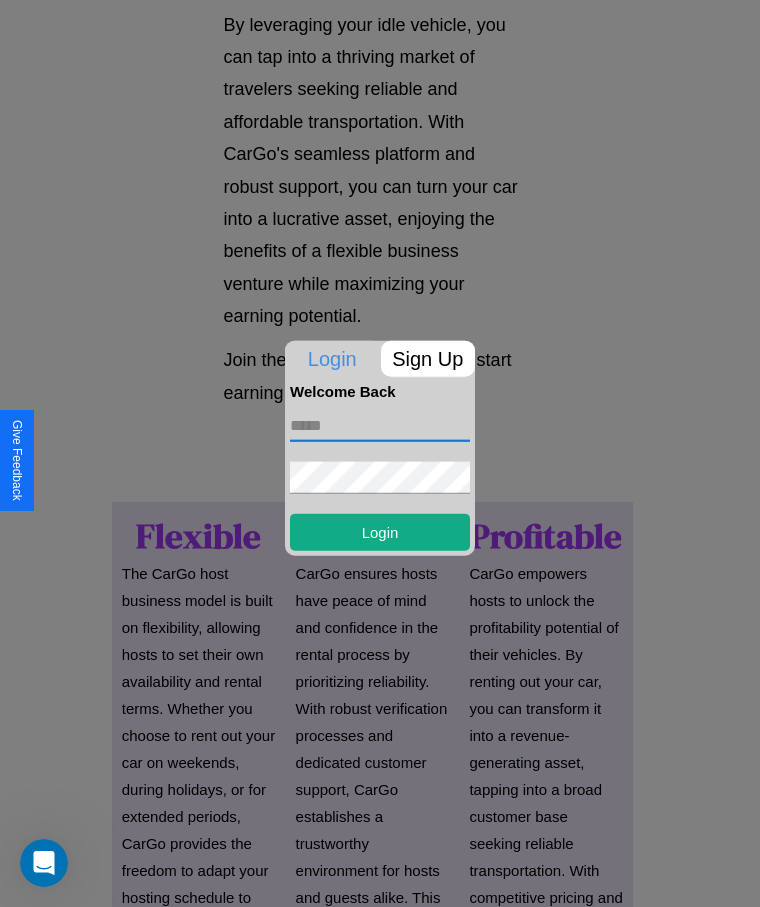 click at bounding box center (380, 425) 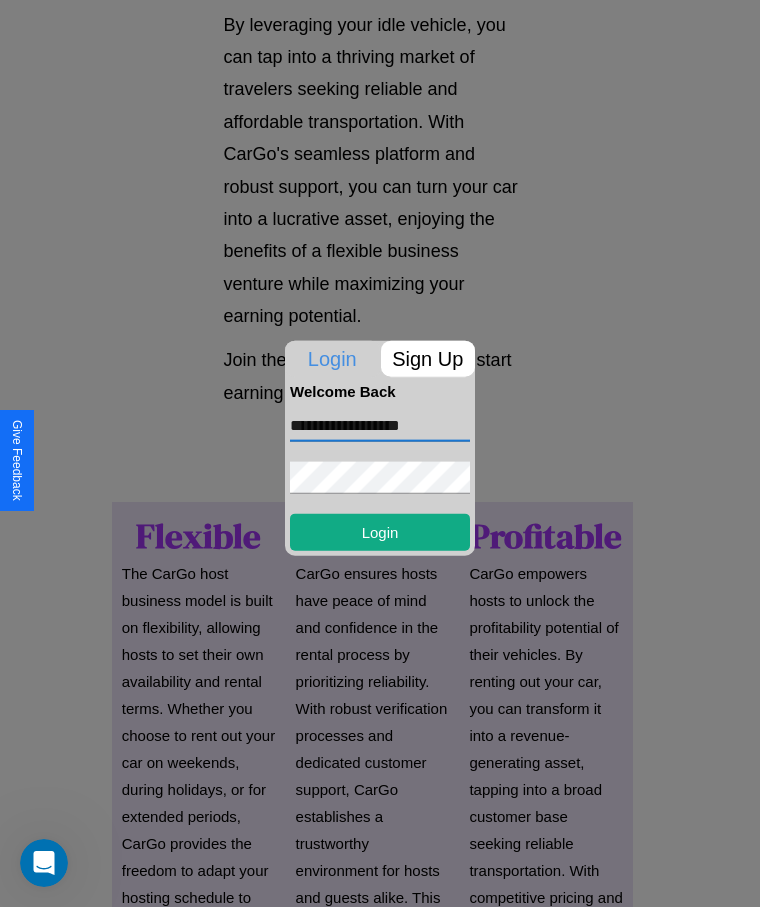 type on "**********" 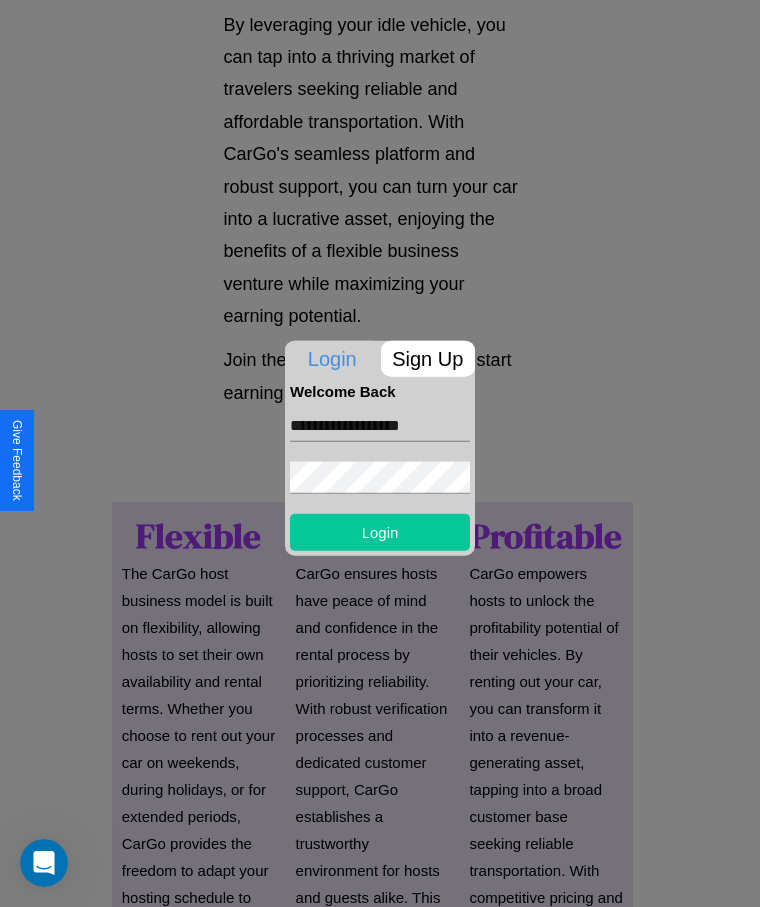 click on "Login" at bounding box center (380, 531) 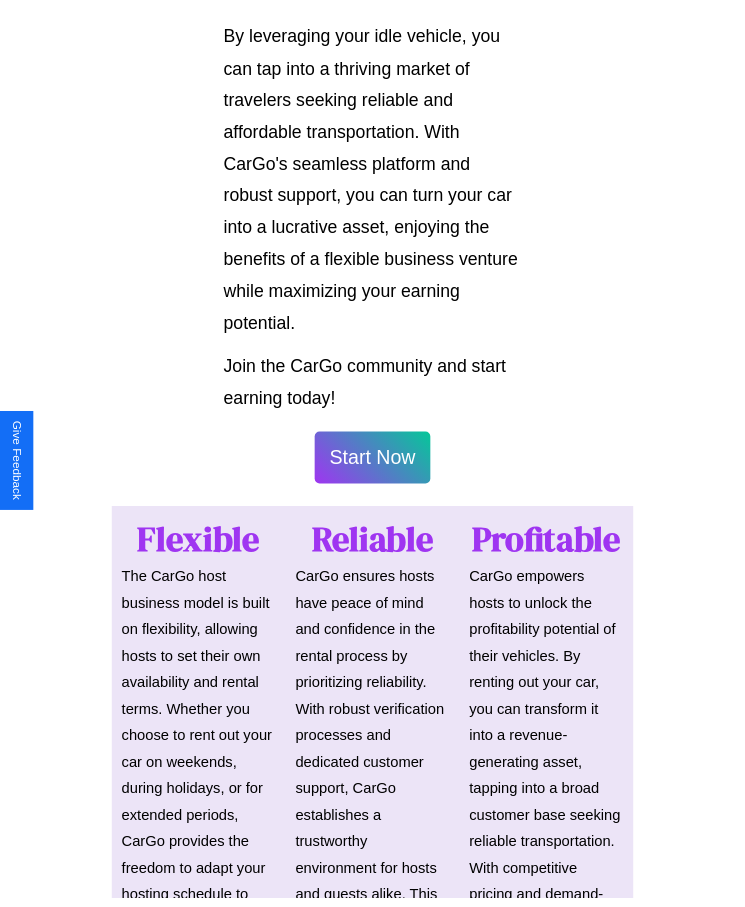 scroll, scrollTop: 1048, scrollLeft: 0, axis: vertical 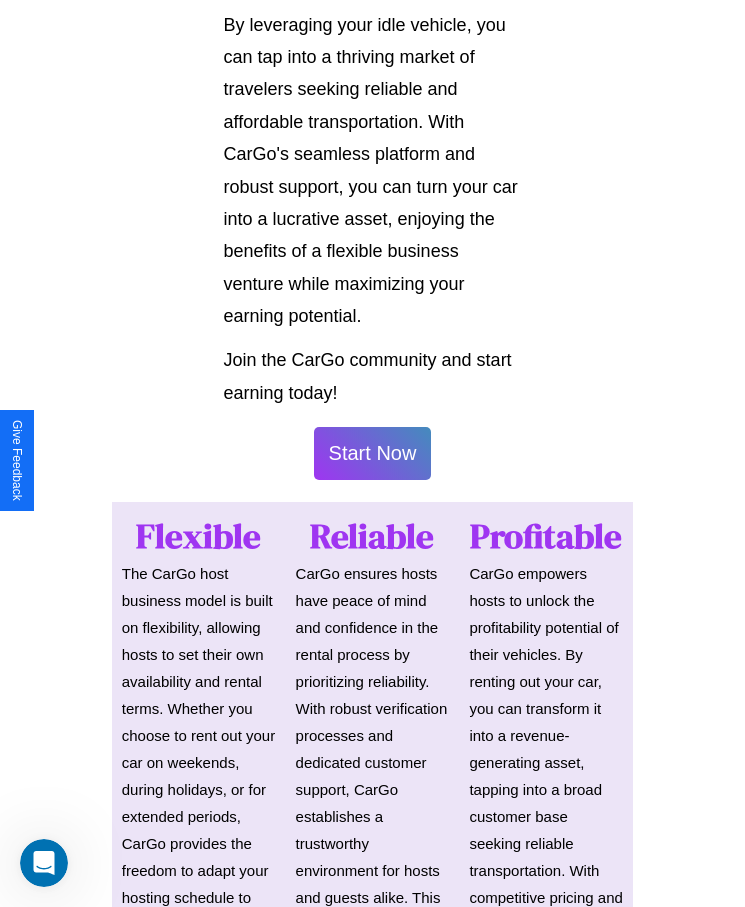 click on "Start Now" at bounding box center [373, 453] 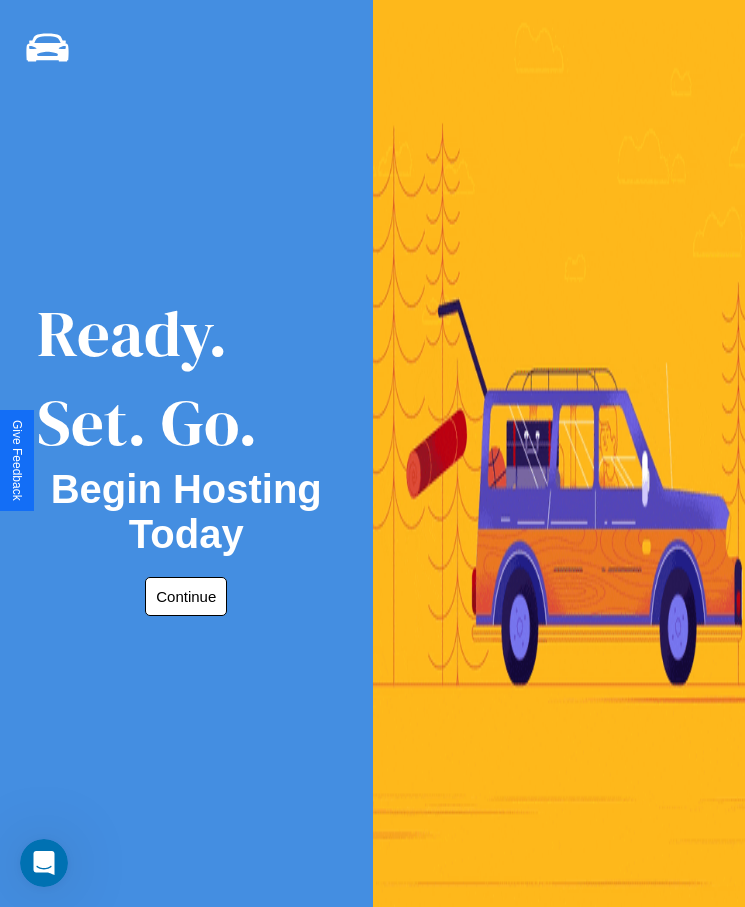 click on "Continue" at bounding box center (186, 596) 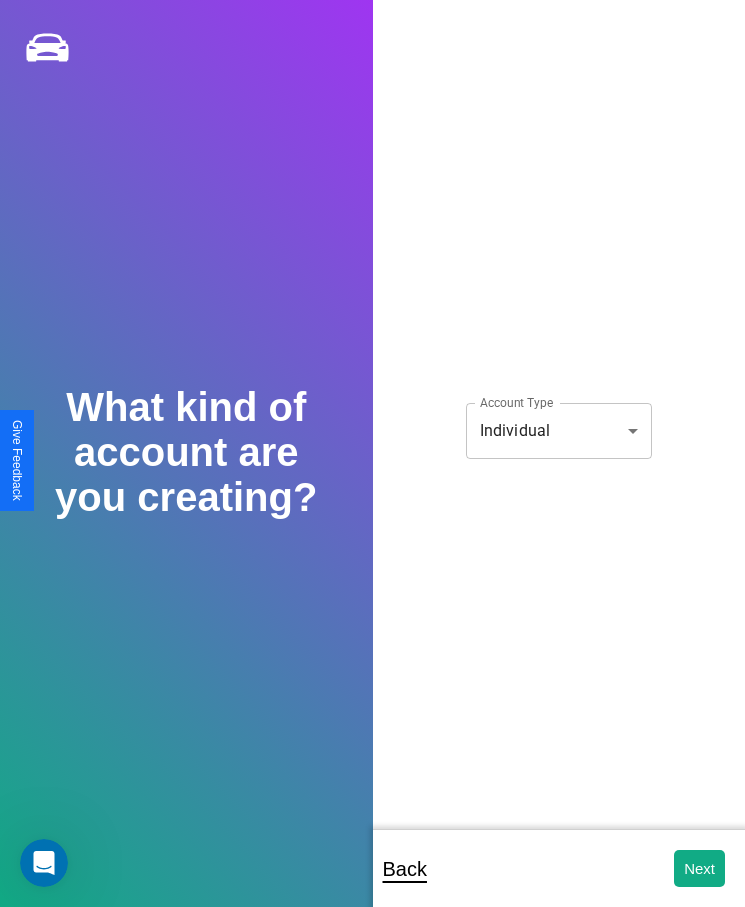 click on "**********" at bounding box center [372, 467] 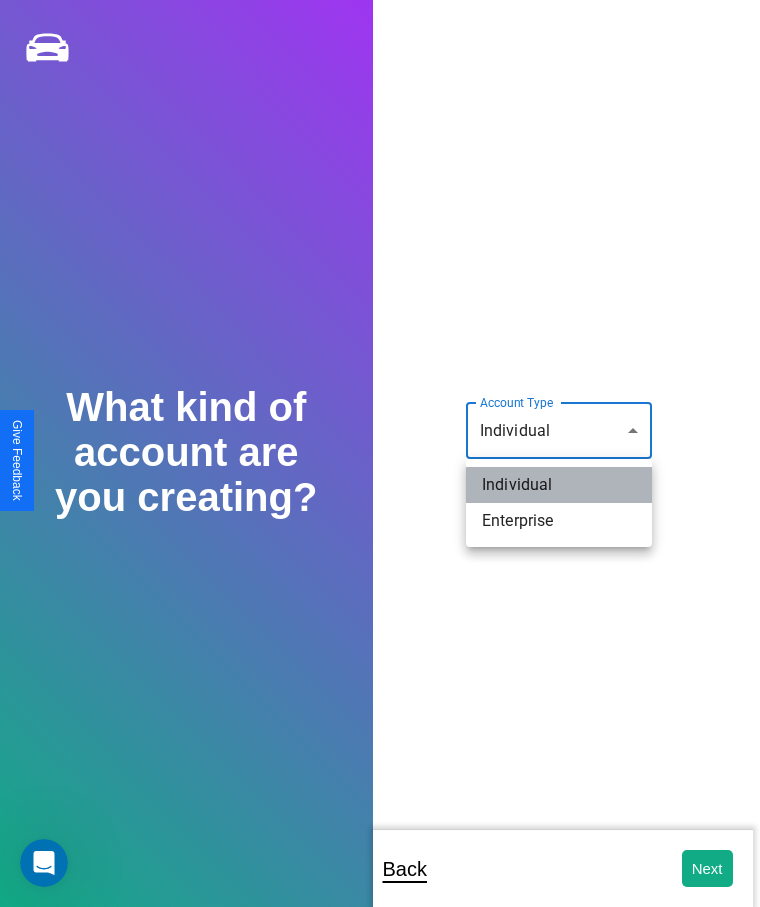 click on "Individual" at bounding box center (559, 485) 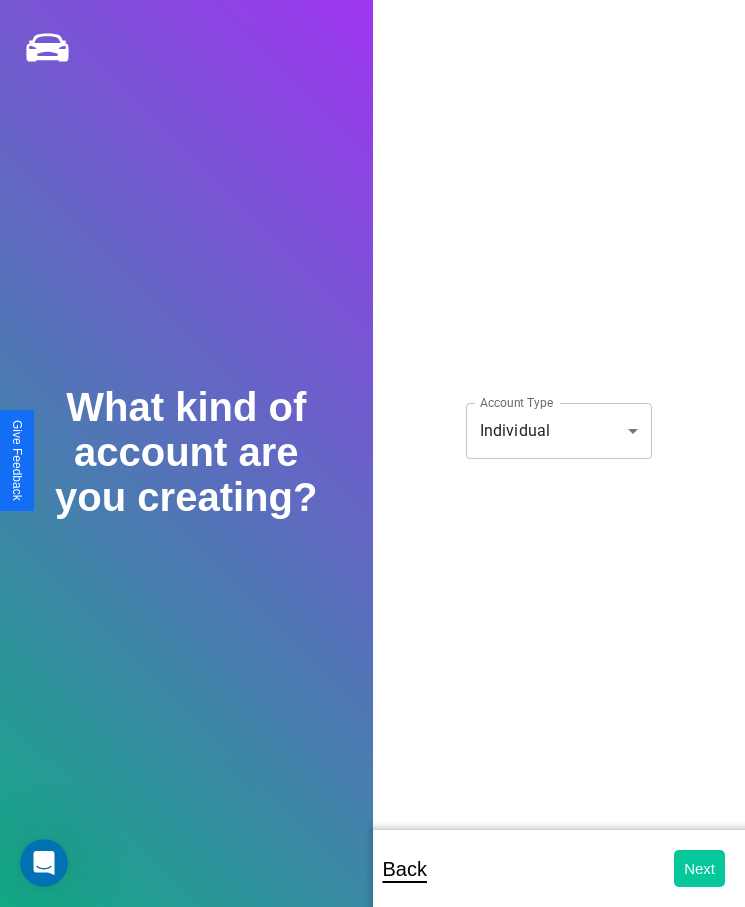click on "Next" at bounding box center [699, 868] 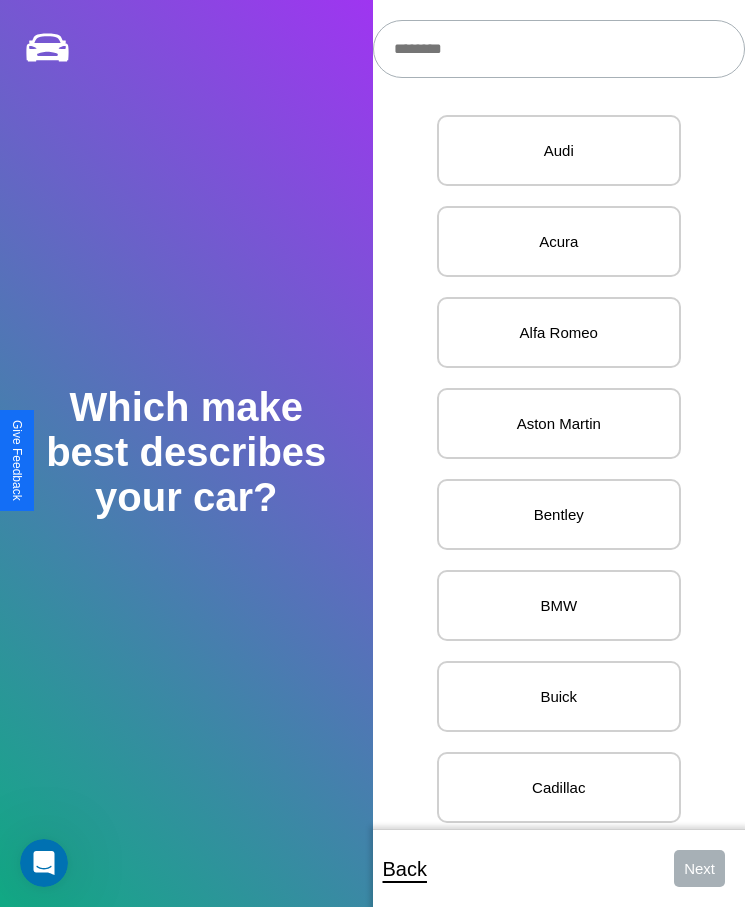 scroll, scrollTop: 27, scrollLeft: 0, axis: vertical 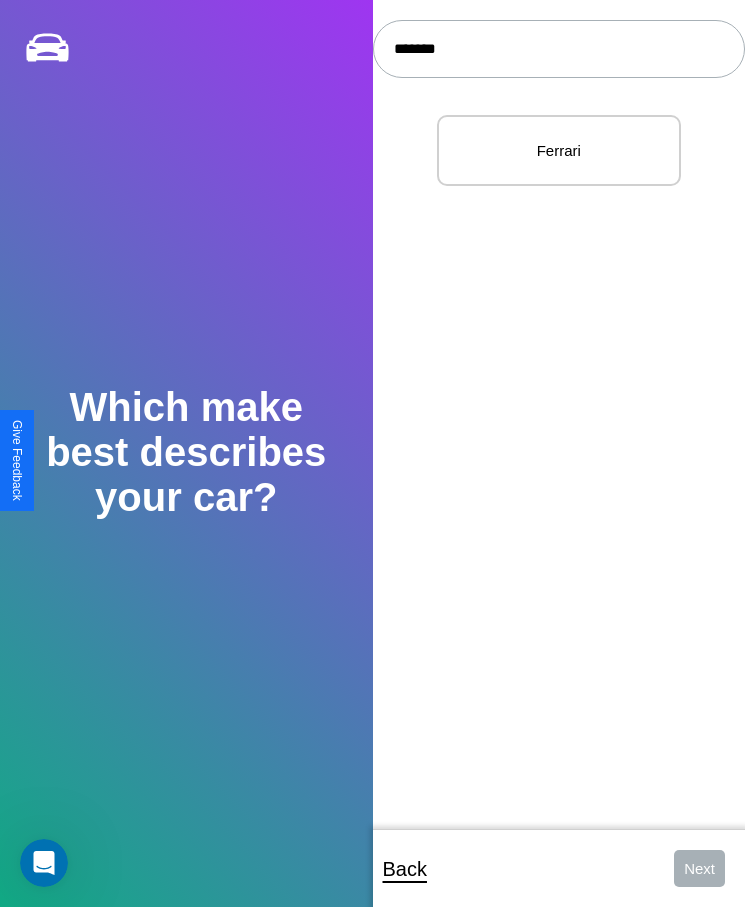 type on "*******" 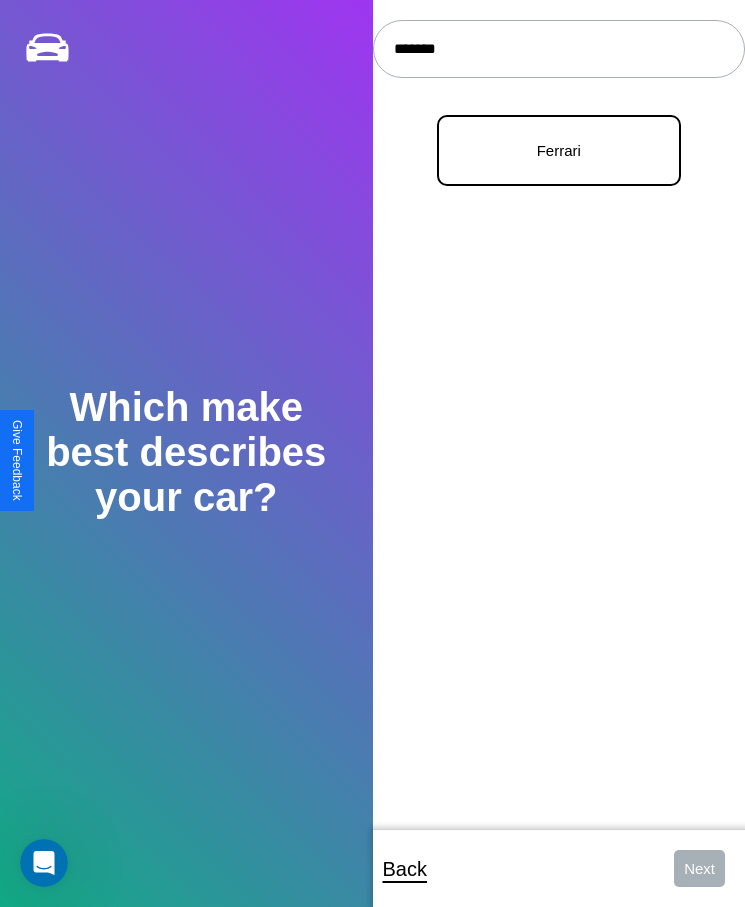 click on "Ferrari" at bounding box center [559, 150] 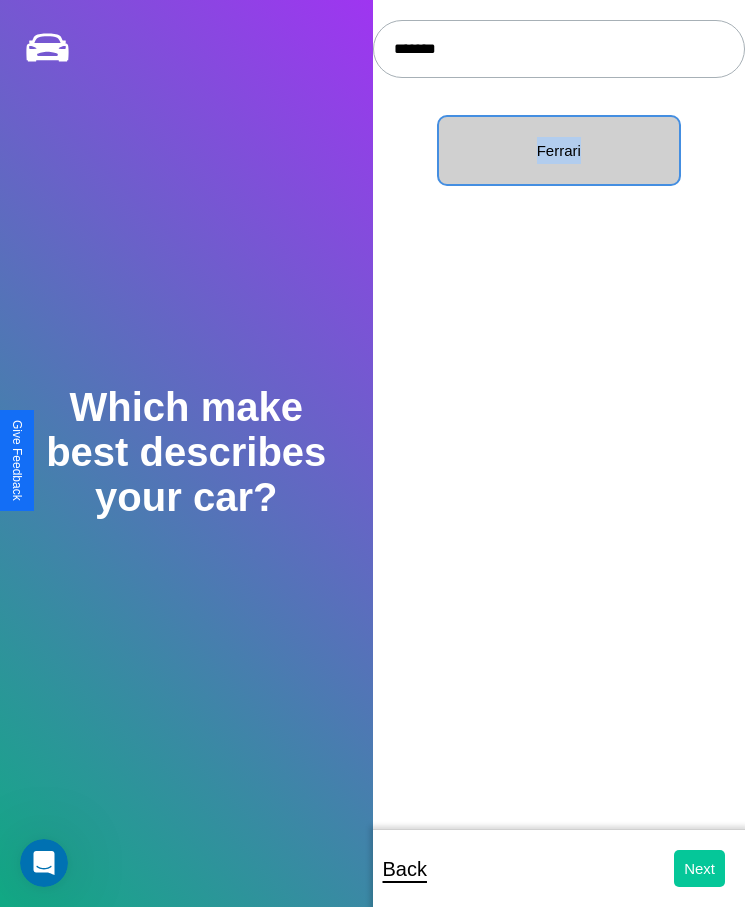 click on "Next" at bounding box center (699, 868) 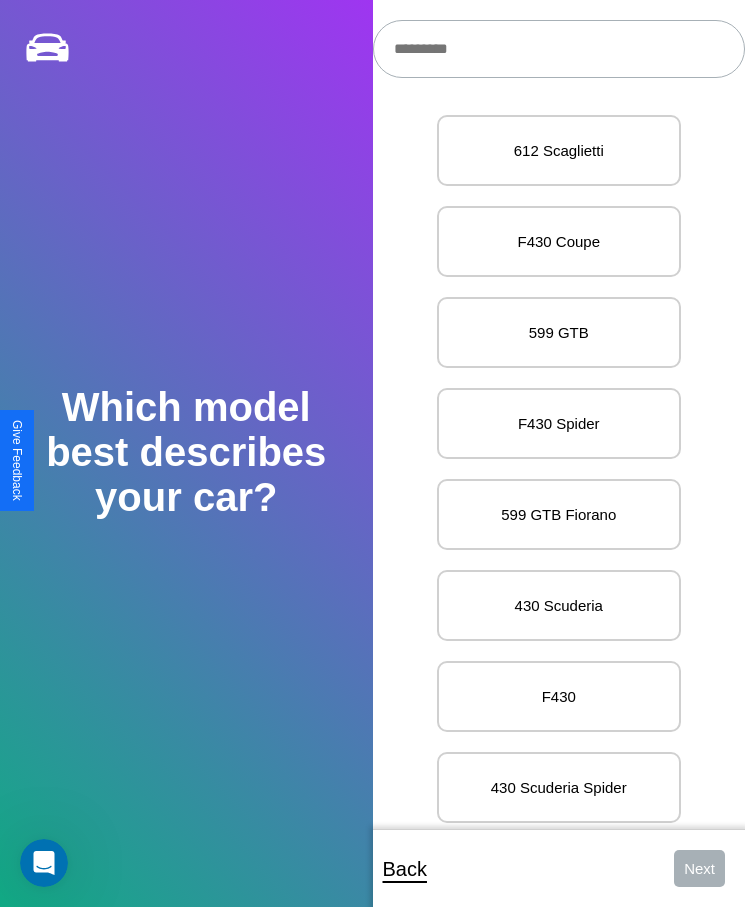 click at bounding box center (559, 49) 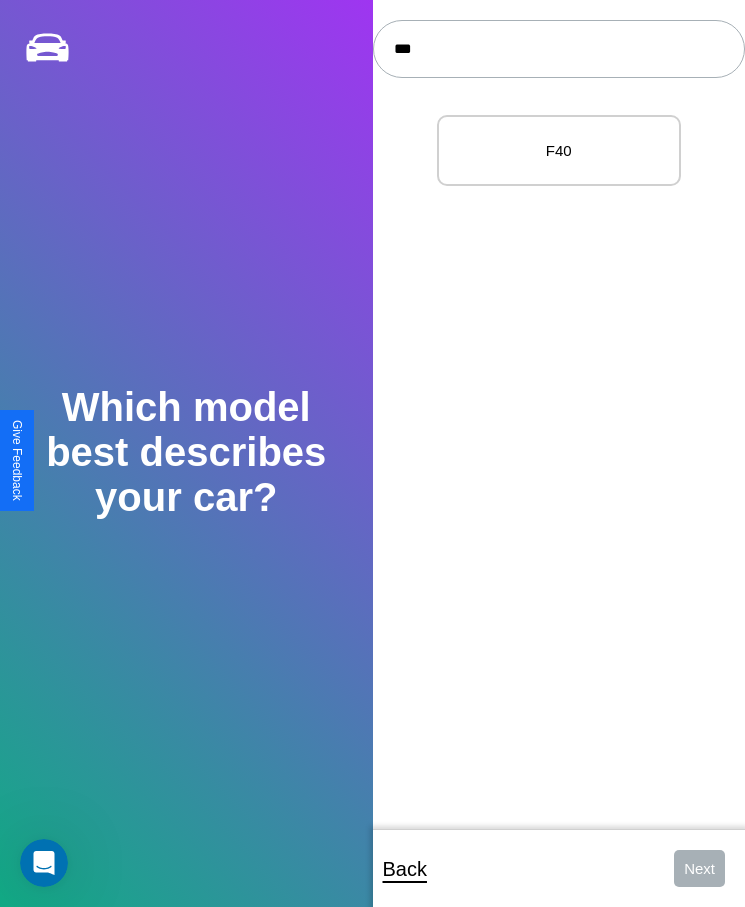 type on "***" 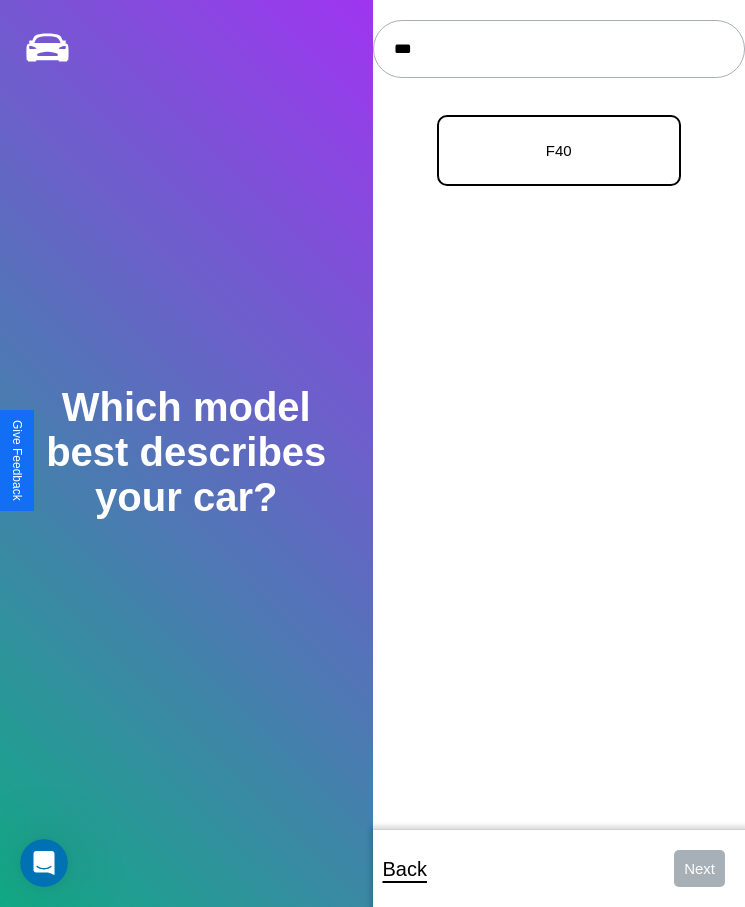 click on "F40" at bounding box center (559, 150) 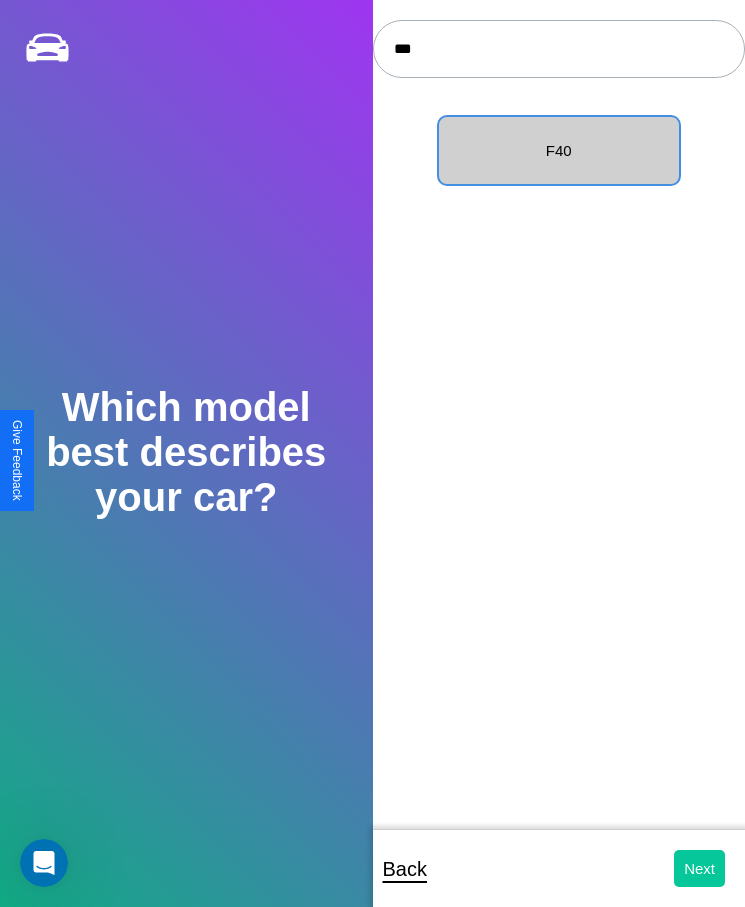 click on "Next" at bounding box center (699, 868) 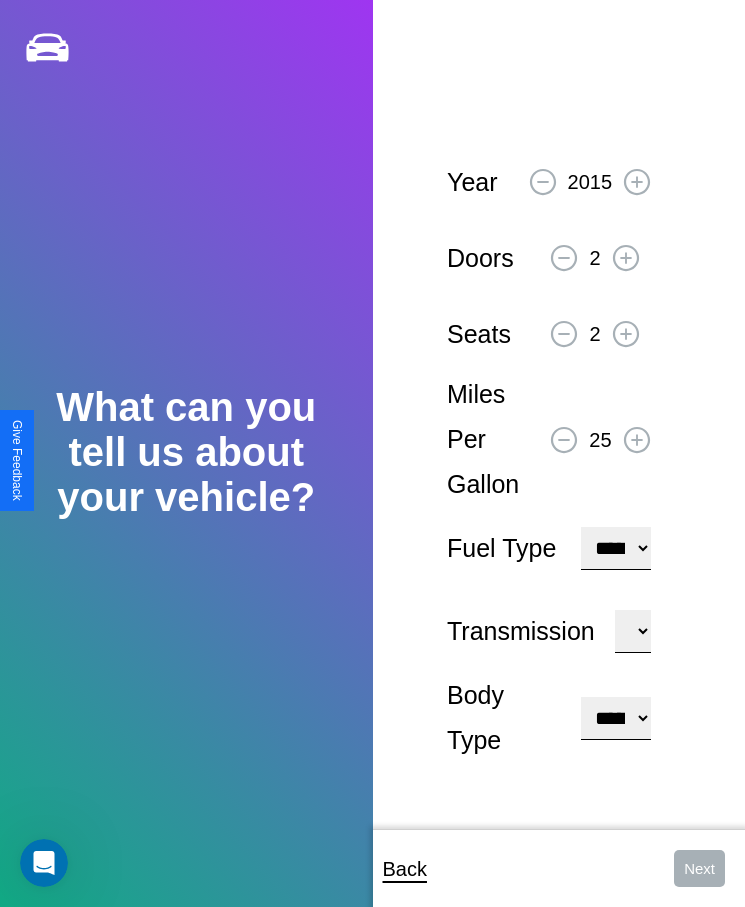 click 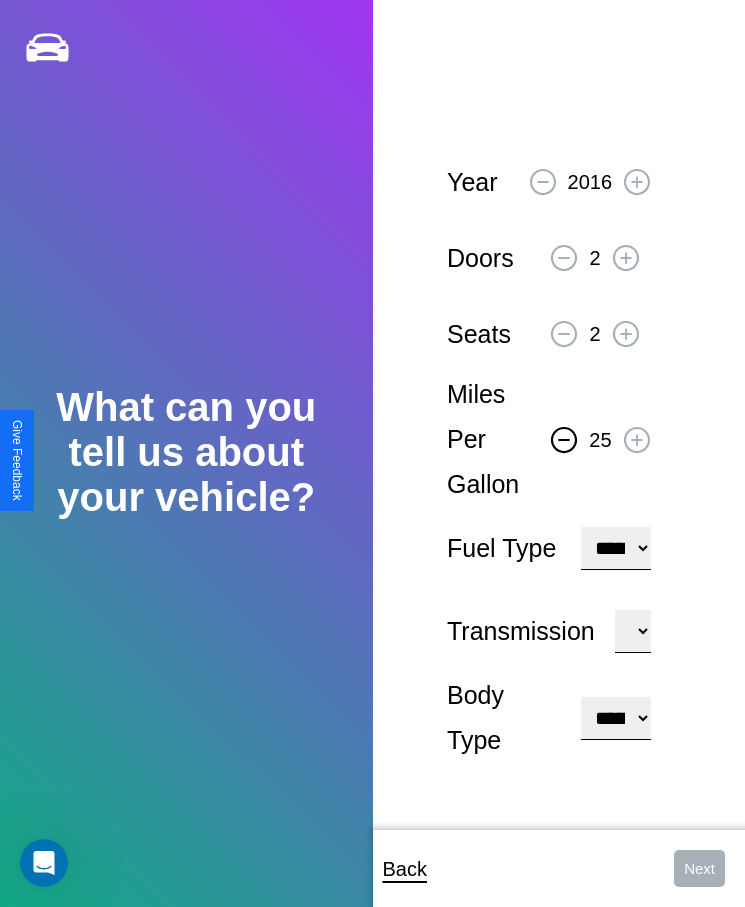 click 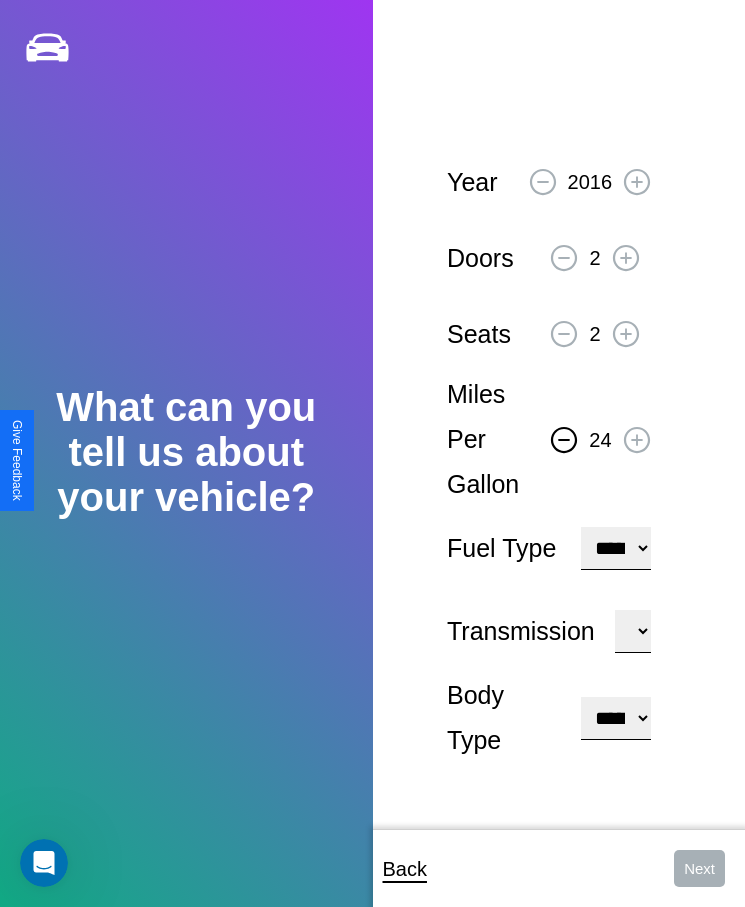 click 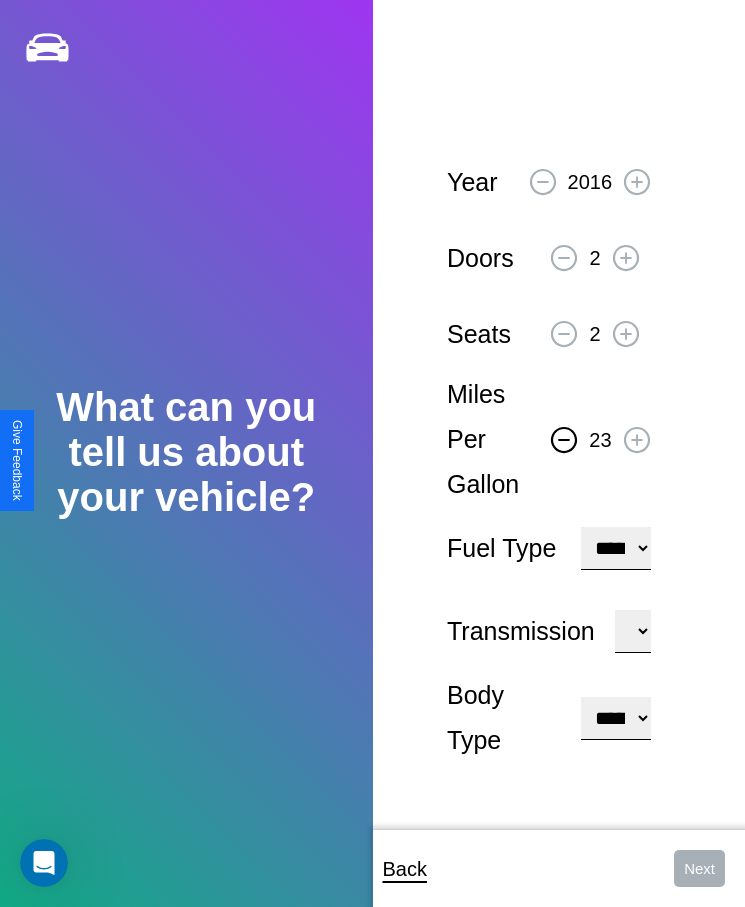 click 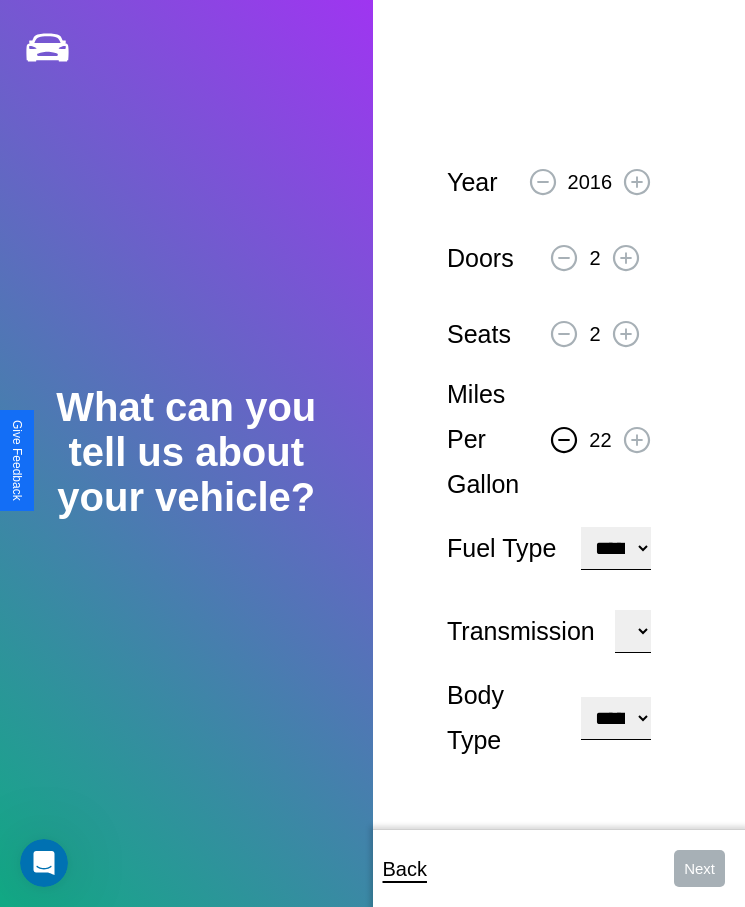 click 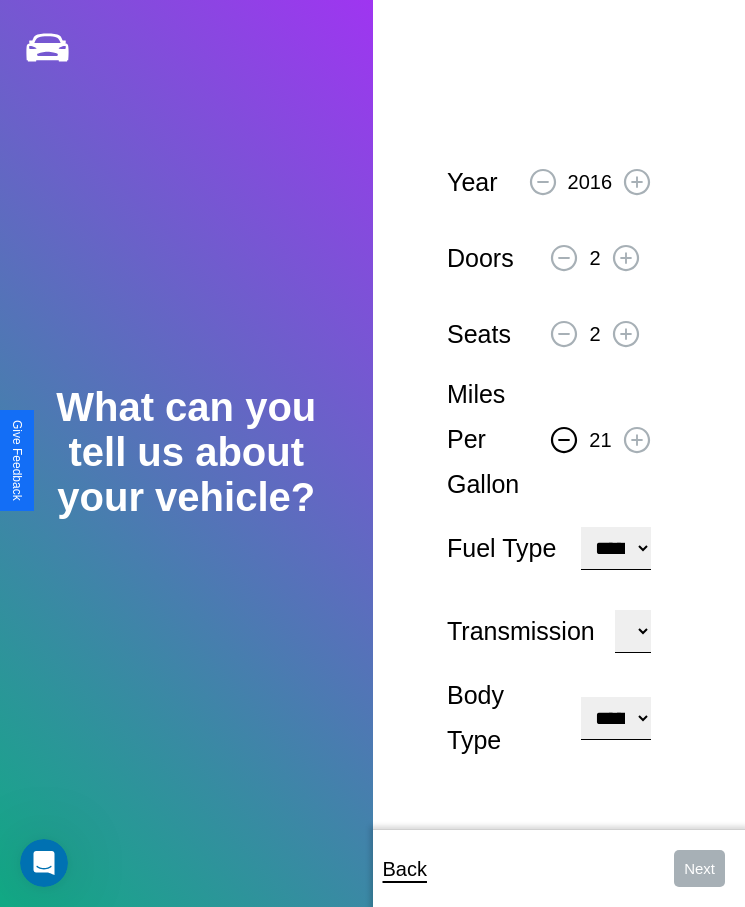 click on "**********" at bounding box center [615, 548] 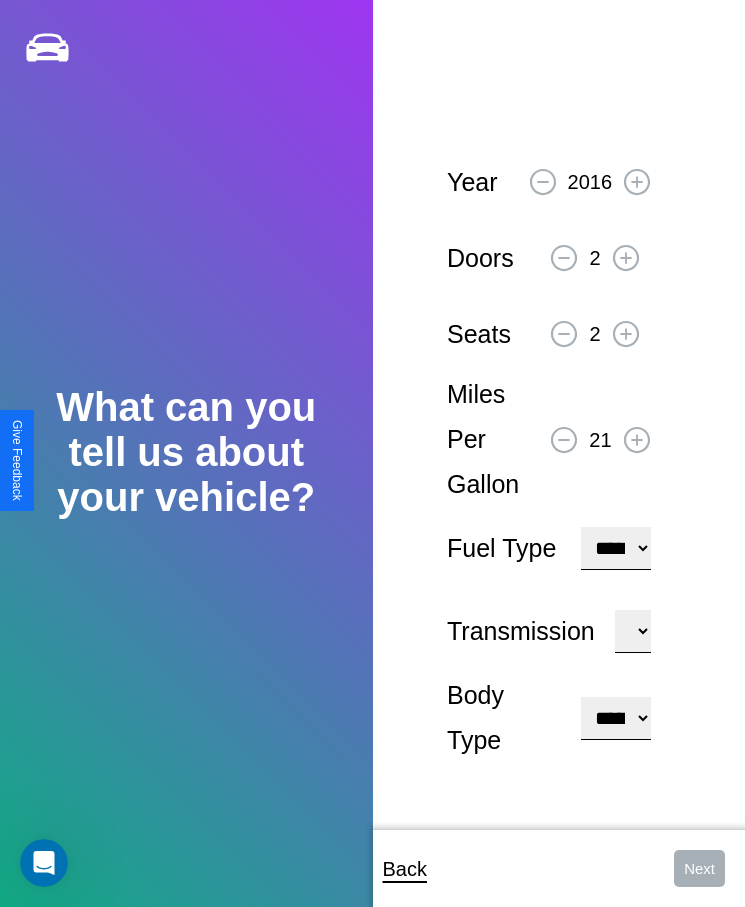 select on "********" 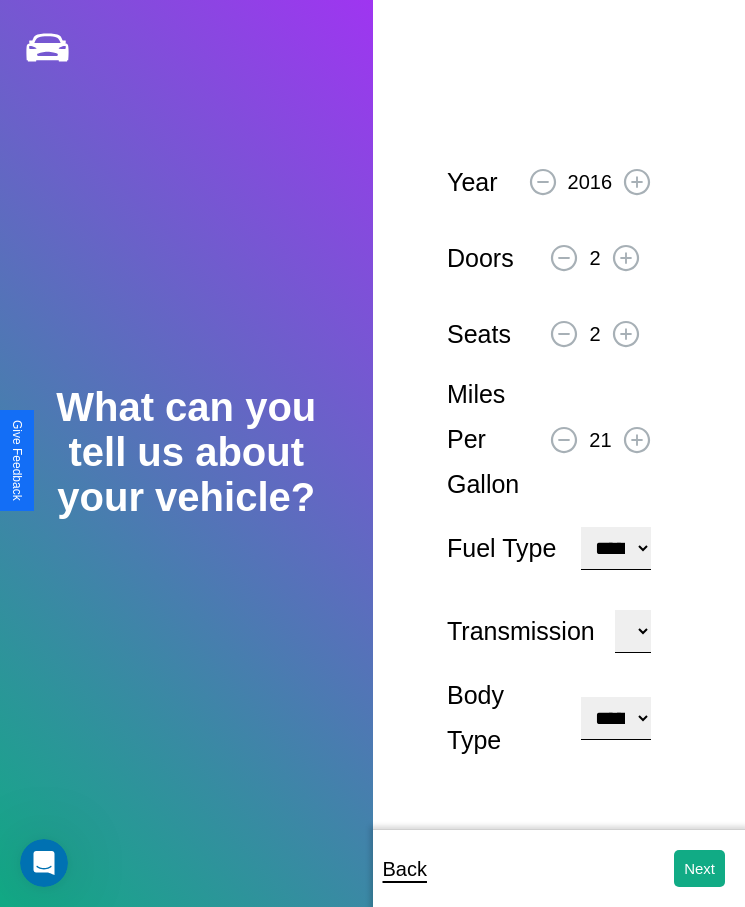 click on "**********" at bounding box center [615, 718] 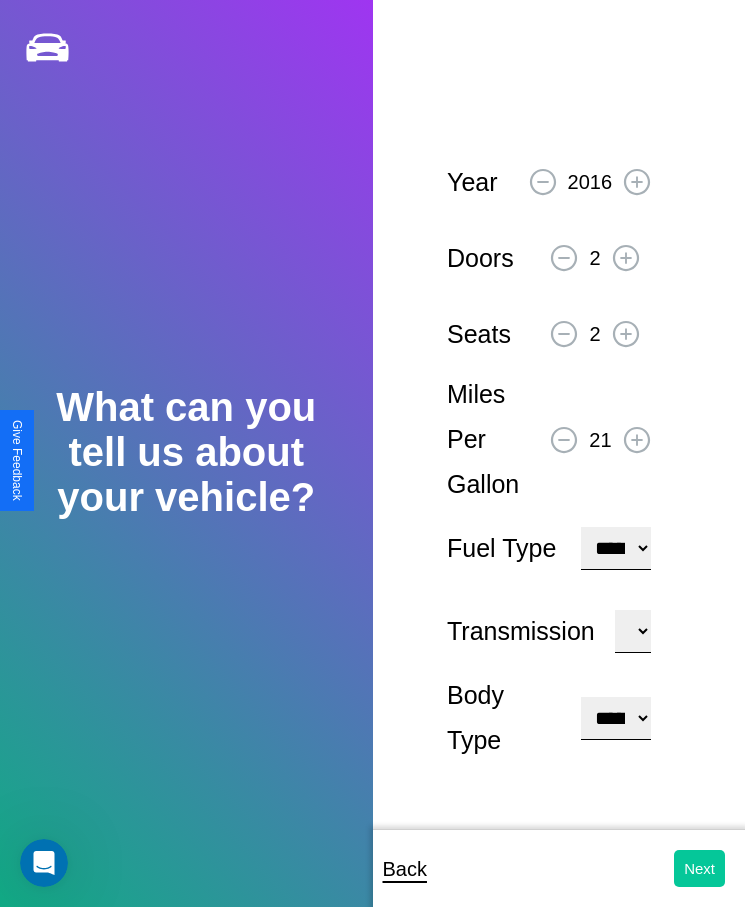 click on "Next" at bounding box center [699, 868] 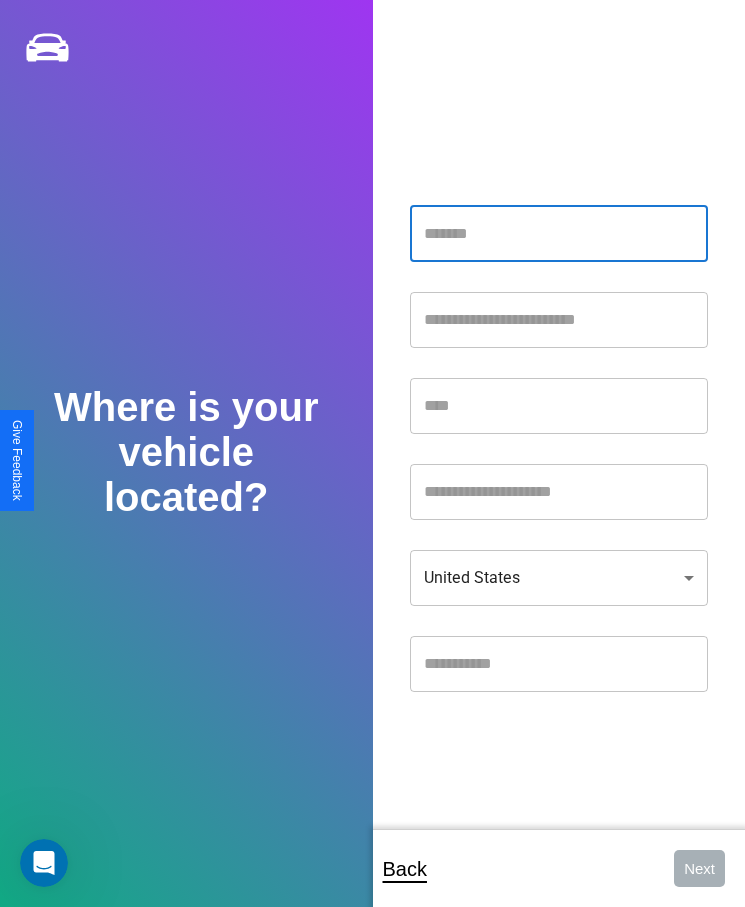 click at bounding box center [559, 234] 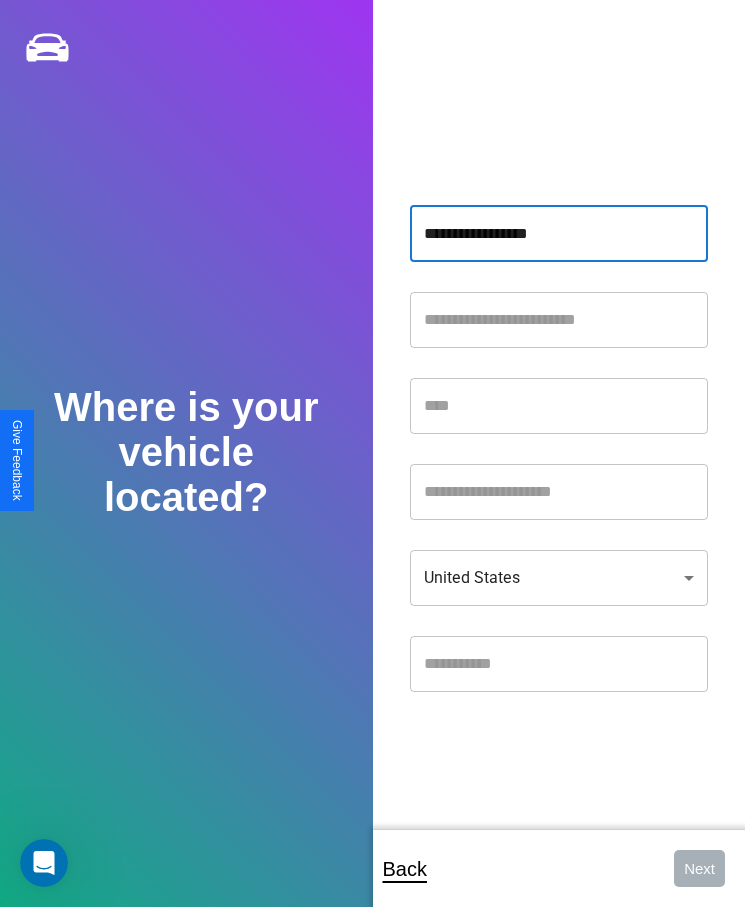 type on "**********" 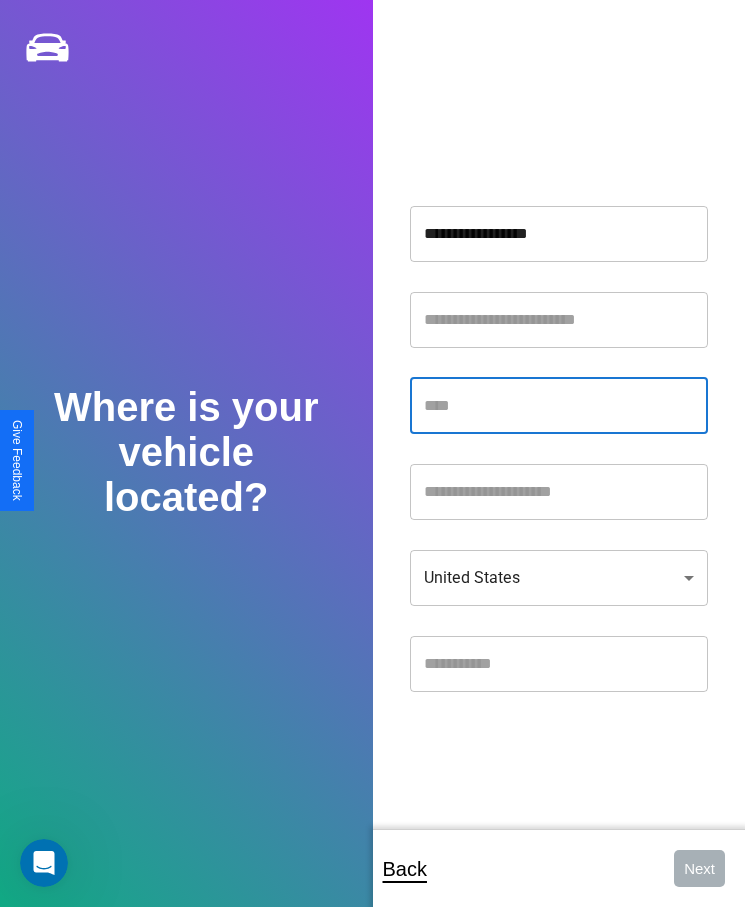 click at bounding box center [559, 406] 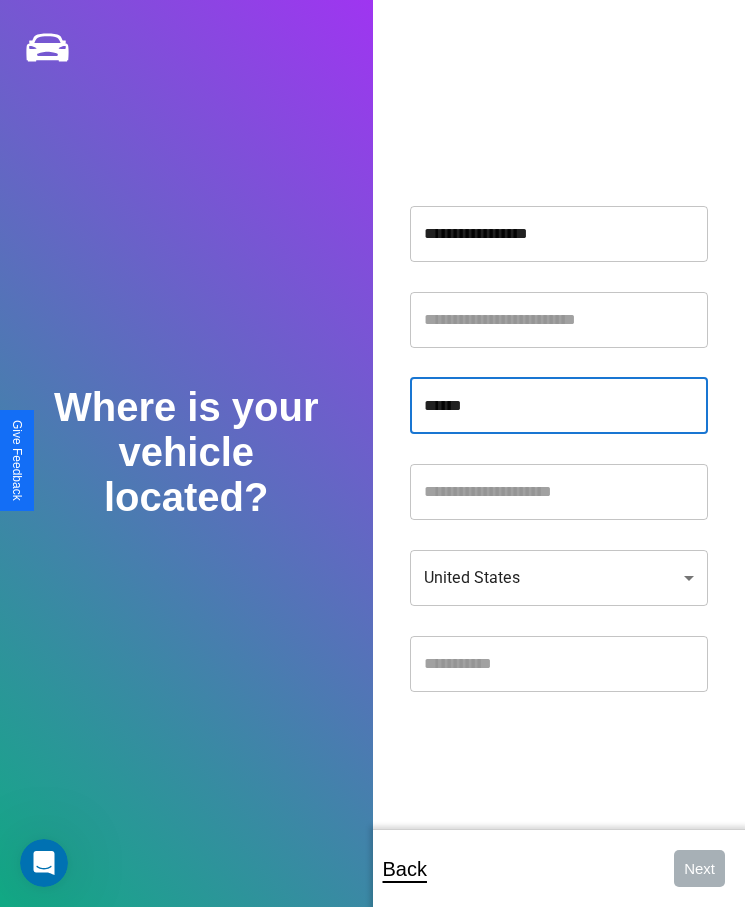 type on "******" 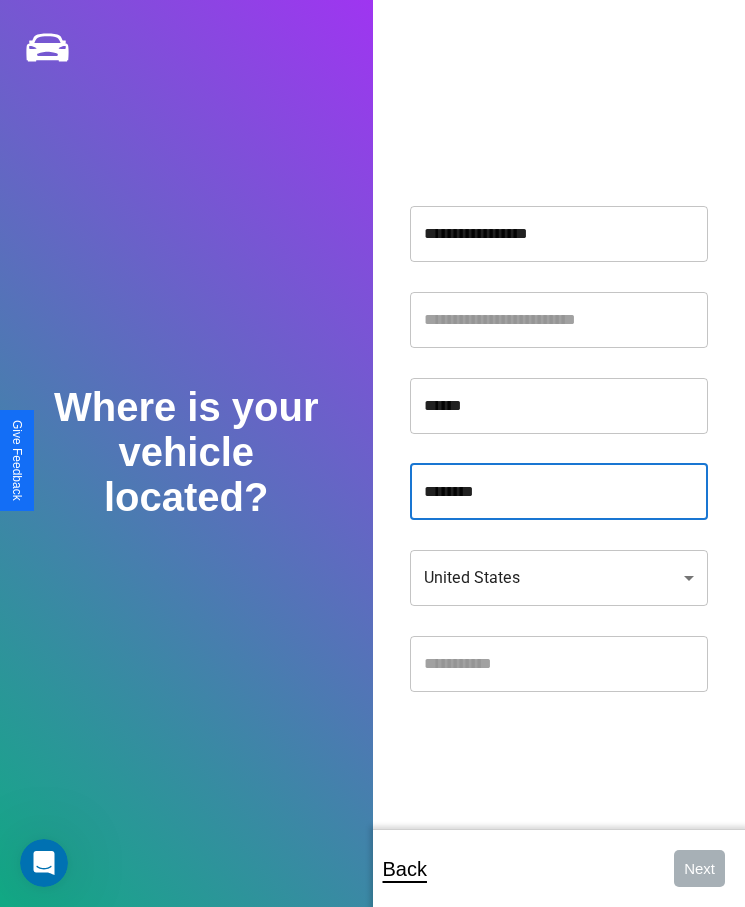 type on "********" 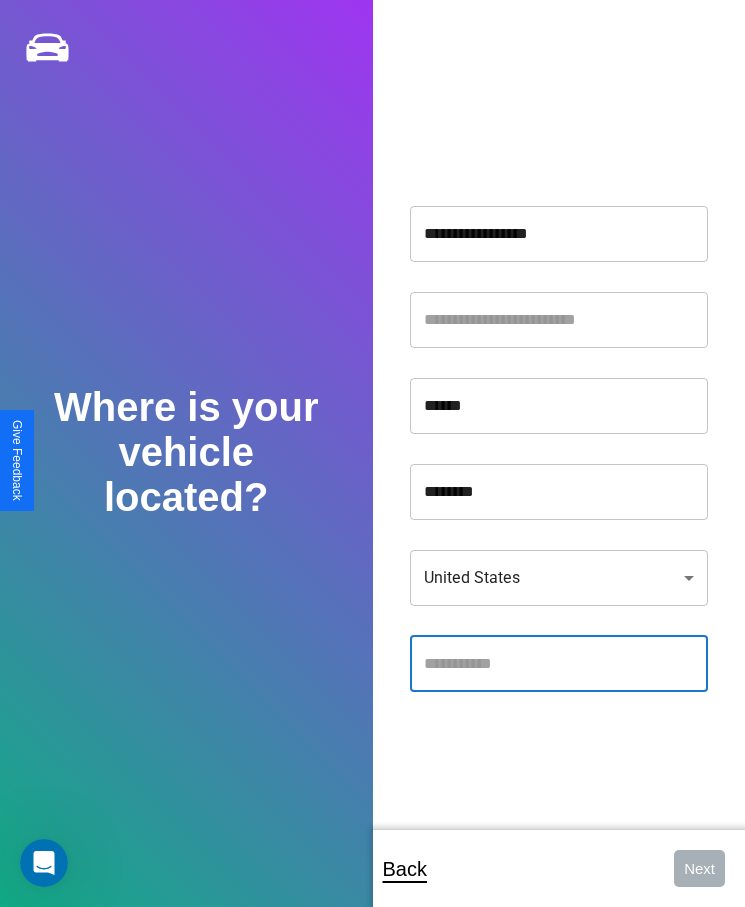 click at bounding box center (559, 664) 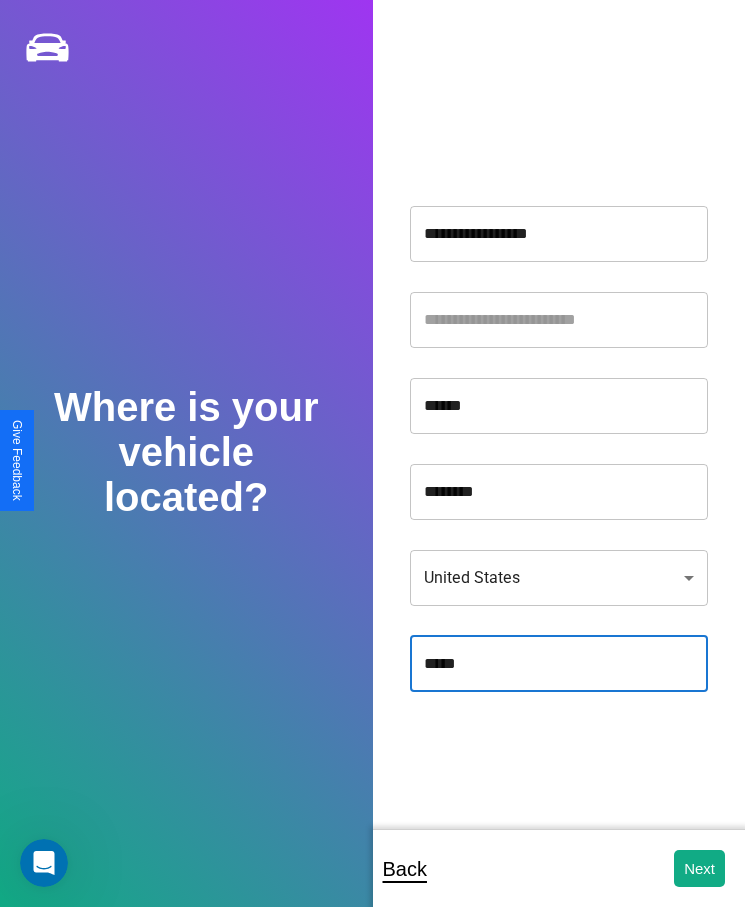 type on "*****" 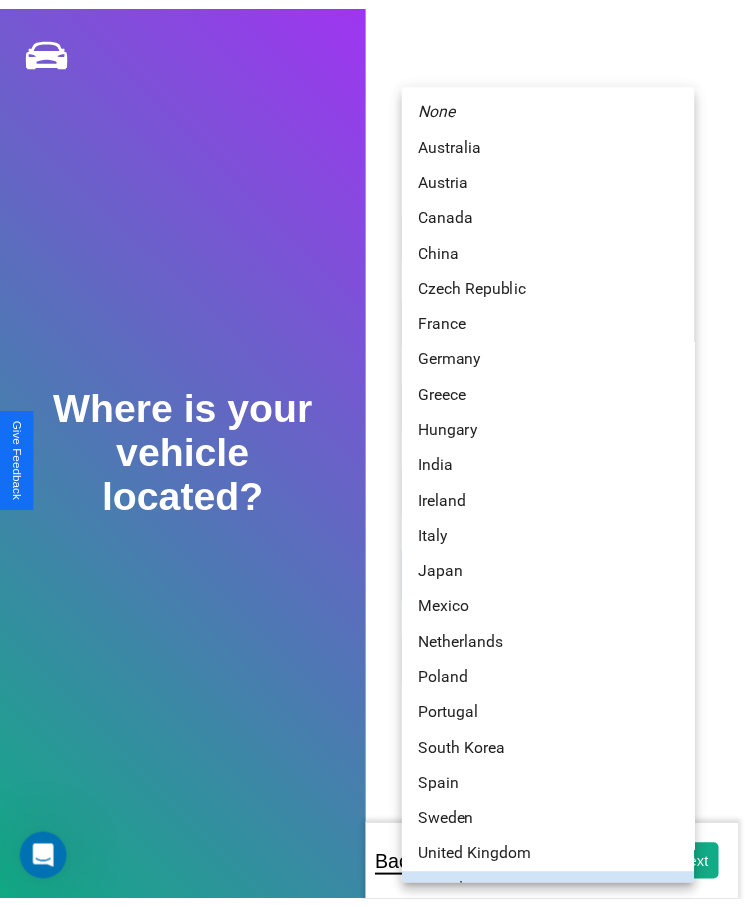 scroll, scrollTop: 25, scrollLeft: 0, axis: vertical 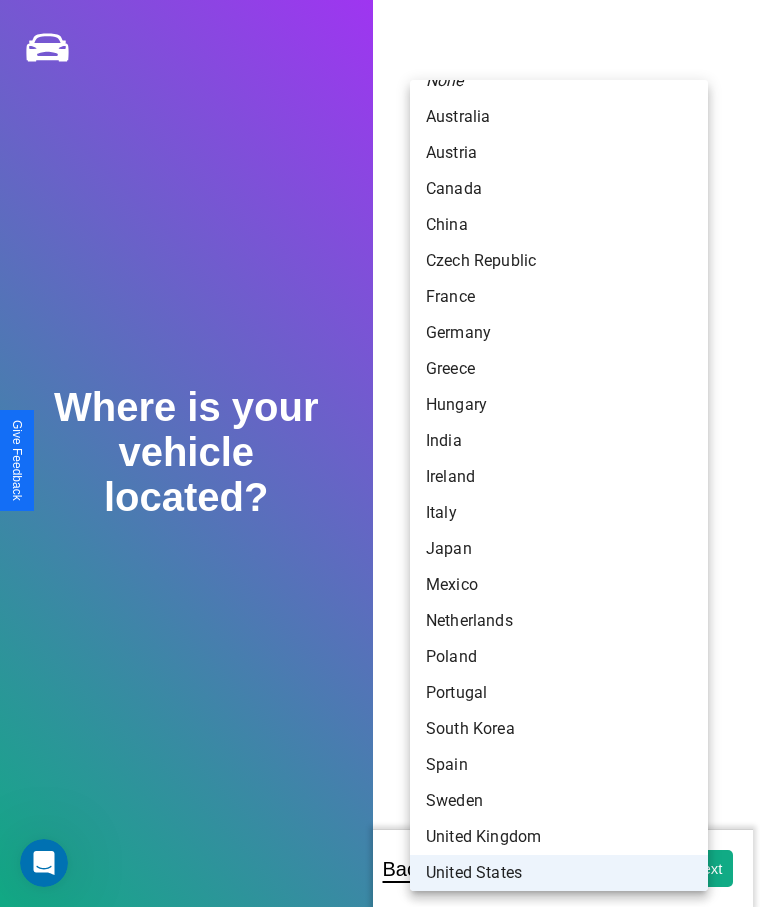 click on "United States" at bounding box center (559, 873) 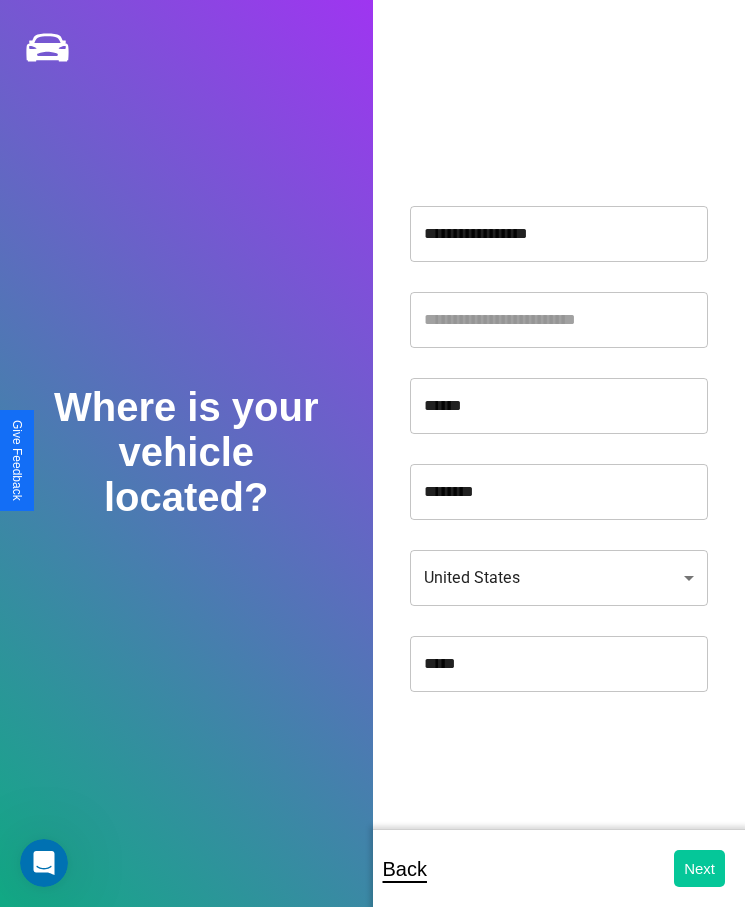 click on "Next" at bounding box center [699, 868] 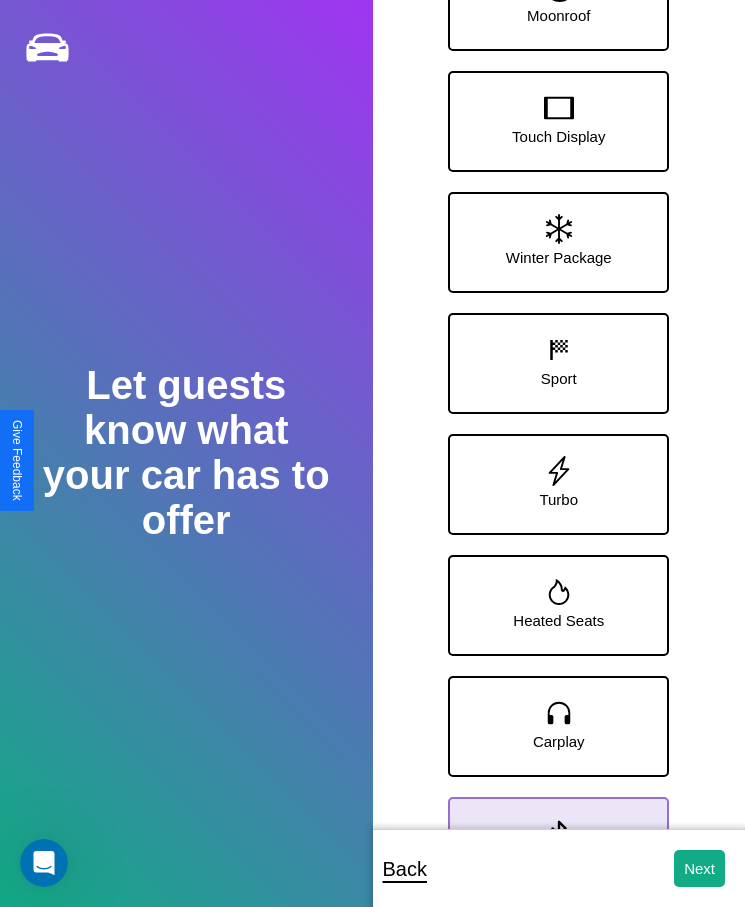 click 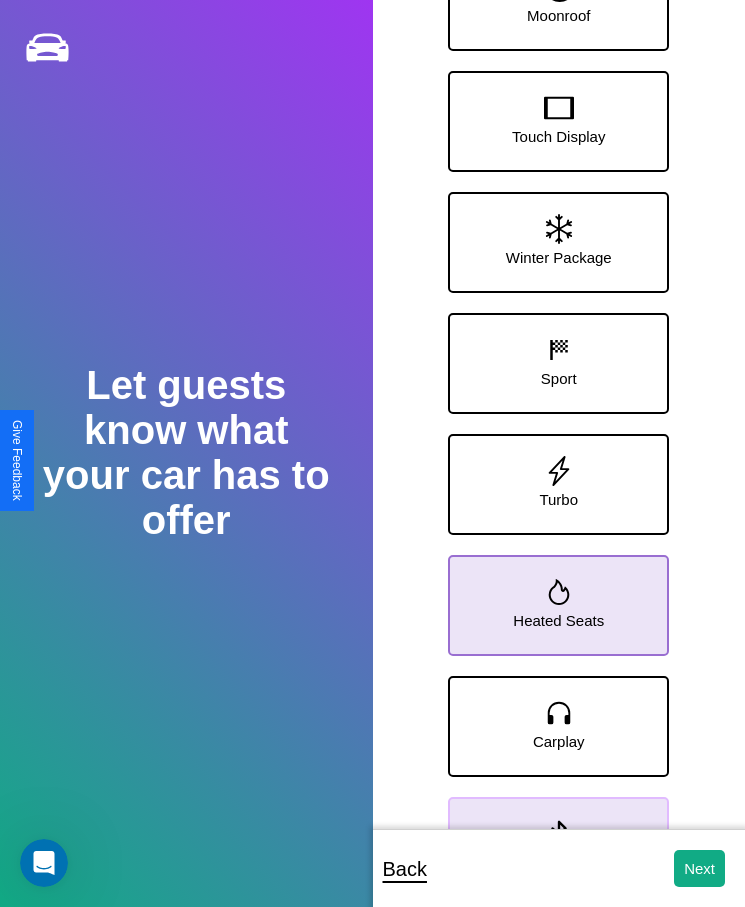click 